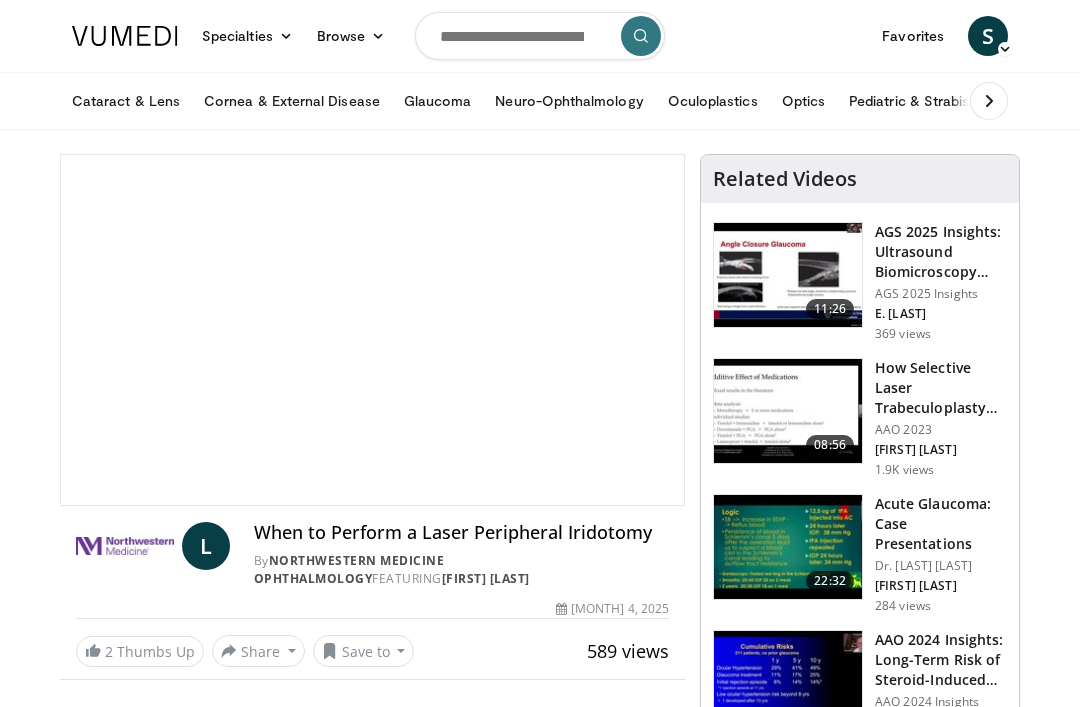 scroll, scrollTop: 0, scrollLeft: 0, axis: both 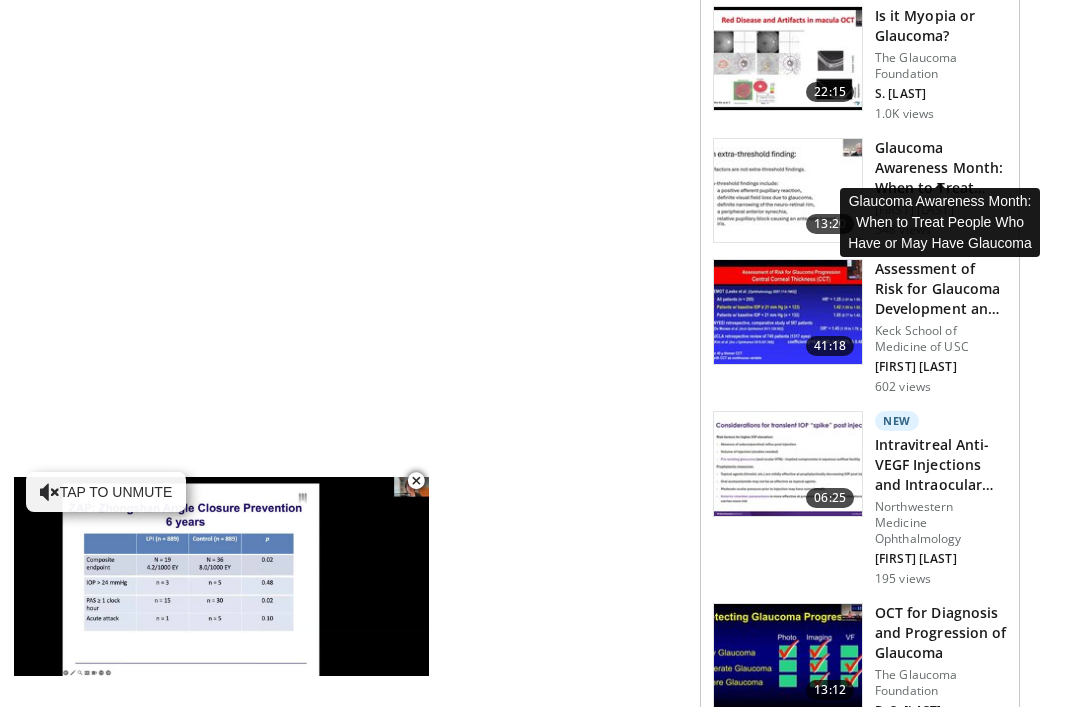 click on "Glaucoma Awareness Month: When to Treat People Who Have or May Have …" at bounding box center (941, 168) 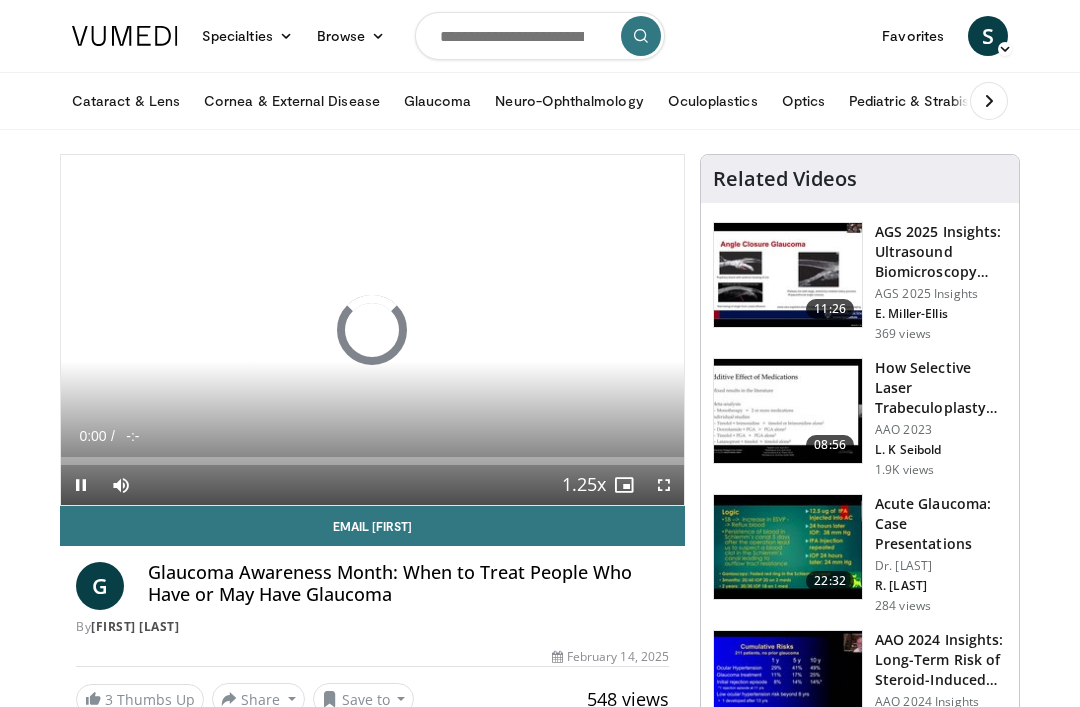 scroll, scrollTop: 0, scrollLeft: 0, axis: both 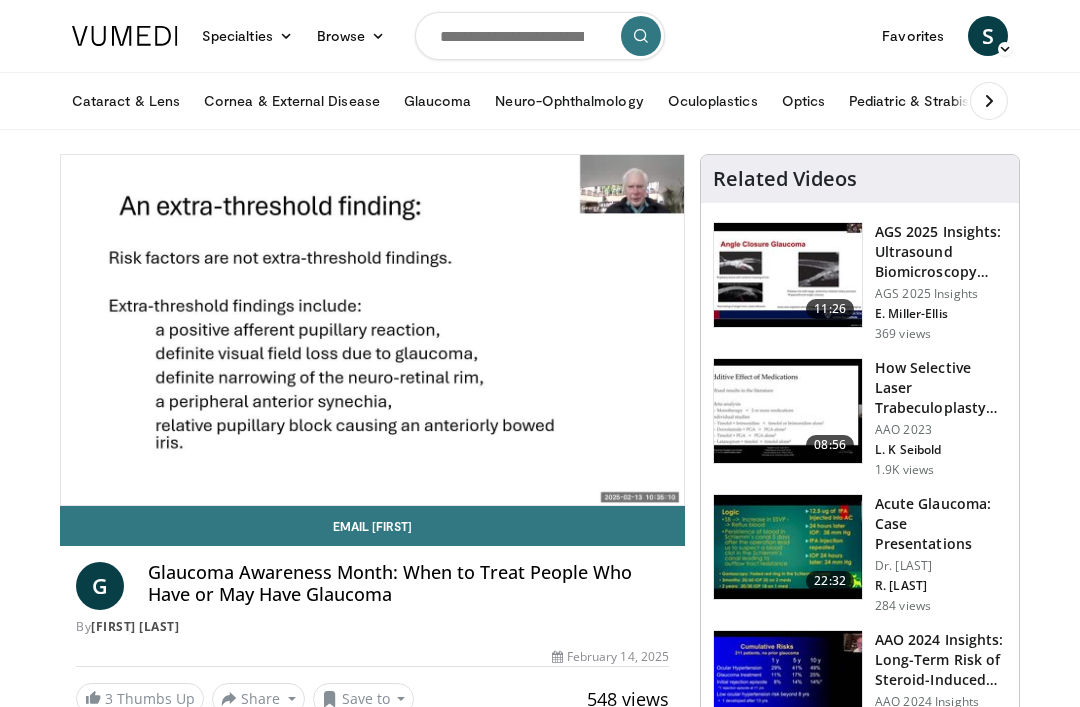 click on "10 seconds
Tap to unmute" at bounding box center (372, 330) 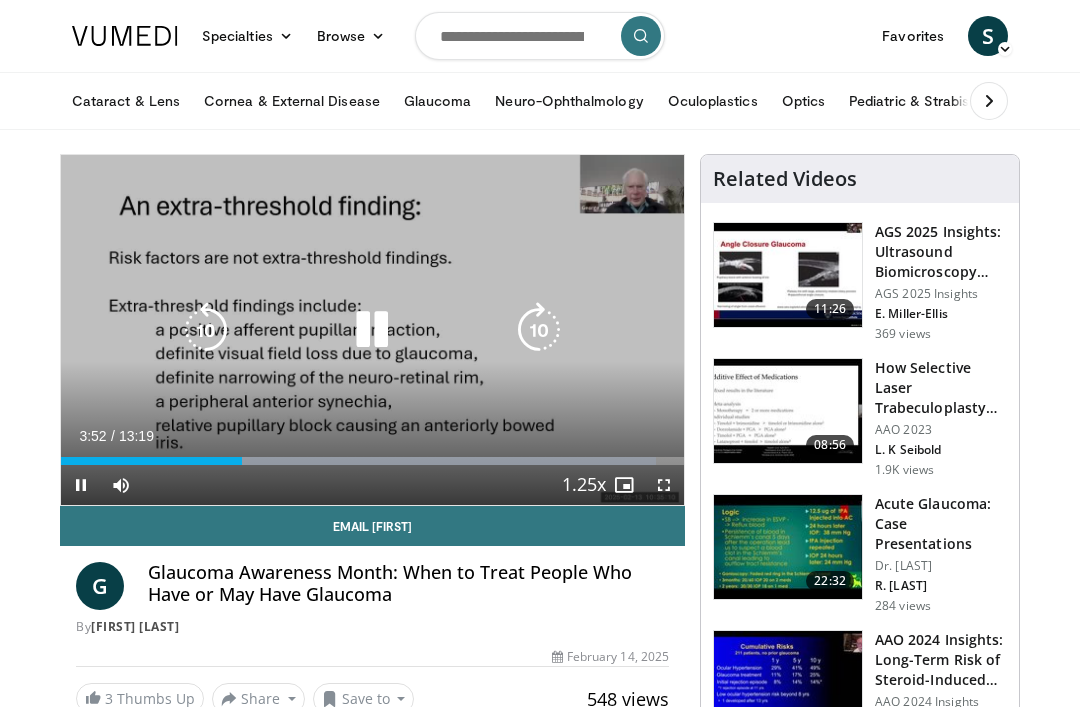 click on "10 seconds
Tap to unmute" at bounding box center (372, 330) 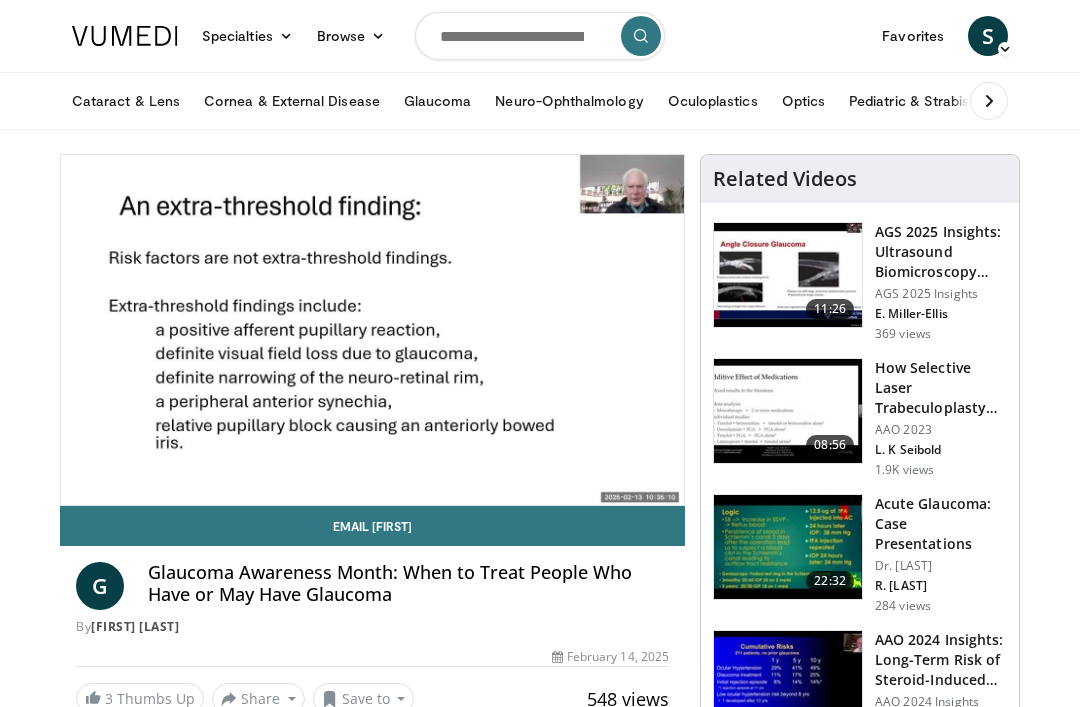 click on "Glaucoma Awareness Month: When to Treat People Who Have or May Have Glaucoma" at bounding box center (408, 583) 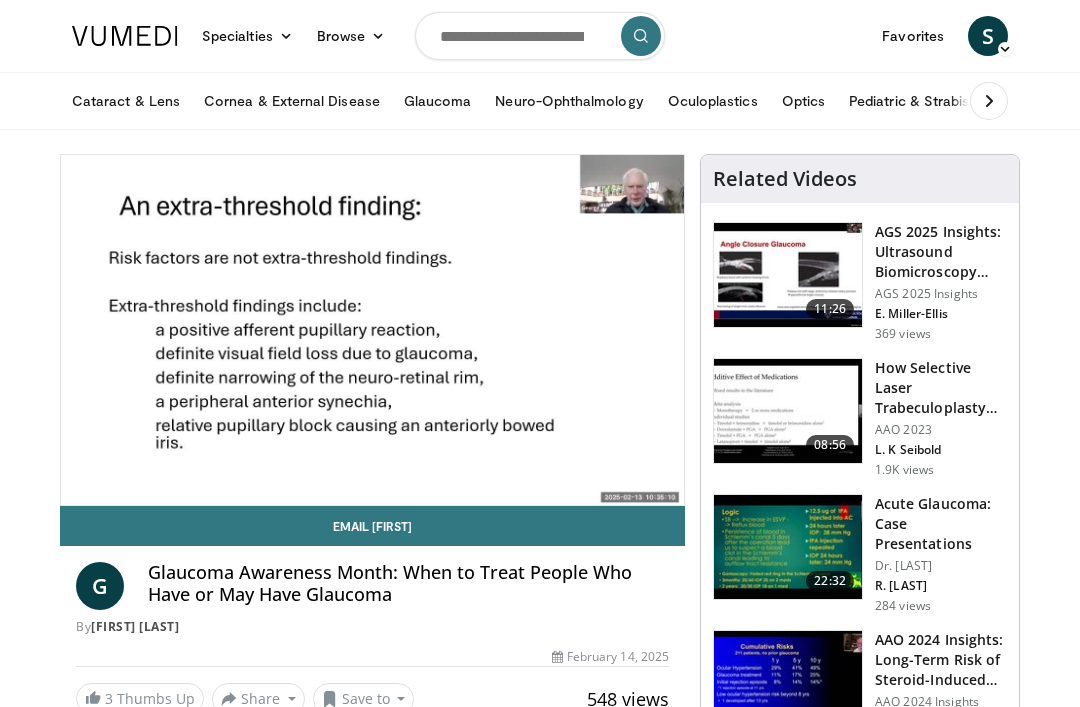 click on "G
Glaucoma Awareness Month: When to Treat People Who Have or May Have Glaucoma
By
George Spaeth" at bounding box center [372, 593] 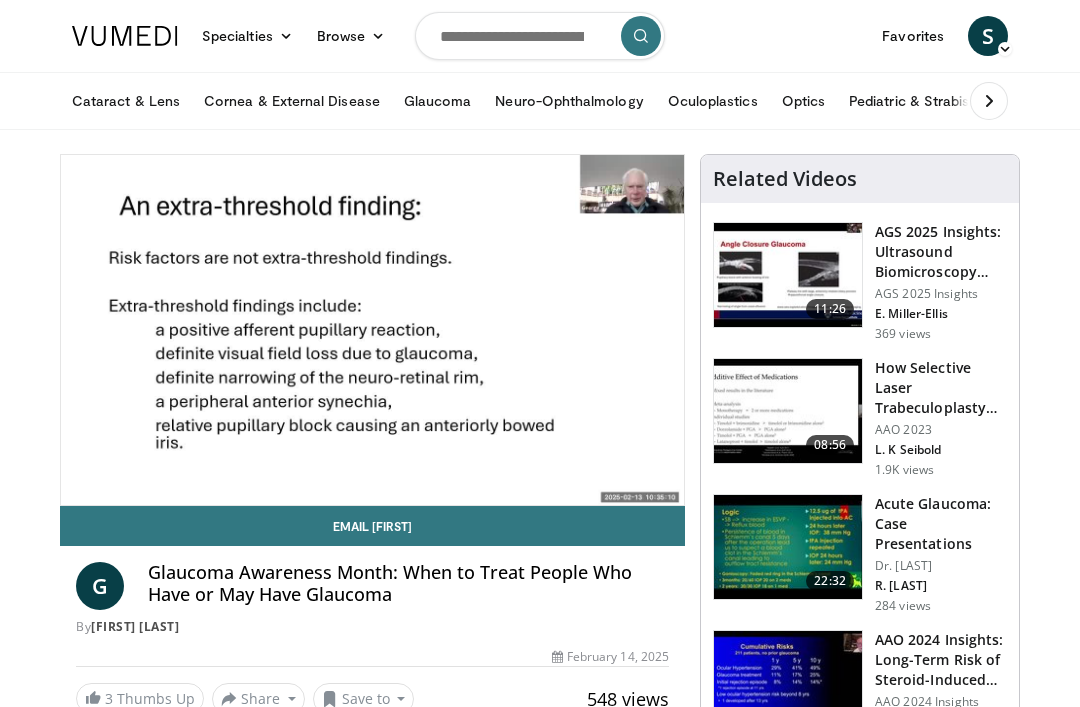 click at bounding box center [788, 547] 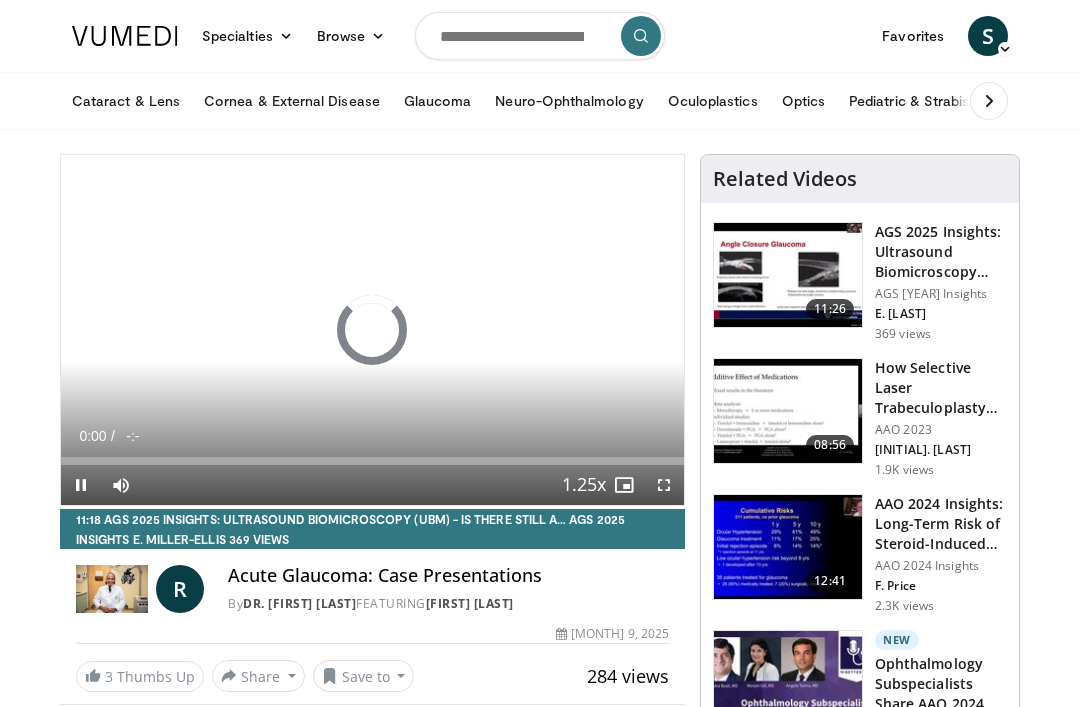 scroll, scrollTop: 0, scrollLeft: 0, axis: both 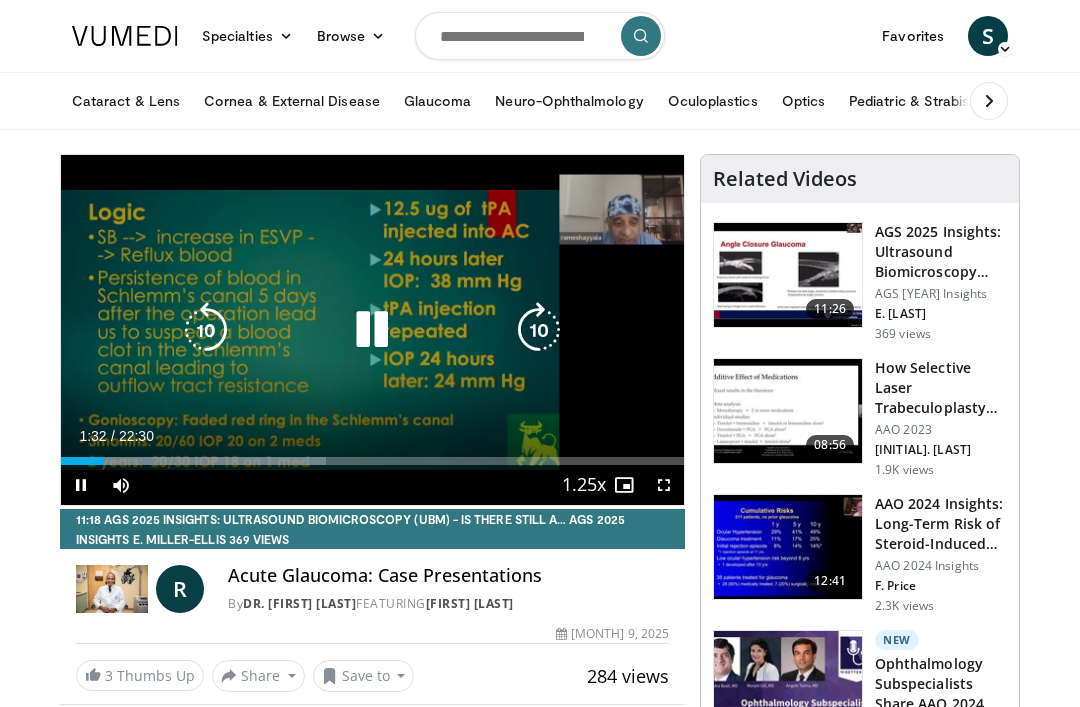 click at bounding box center (206, 330) 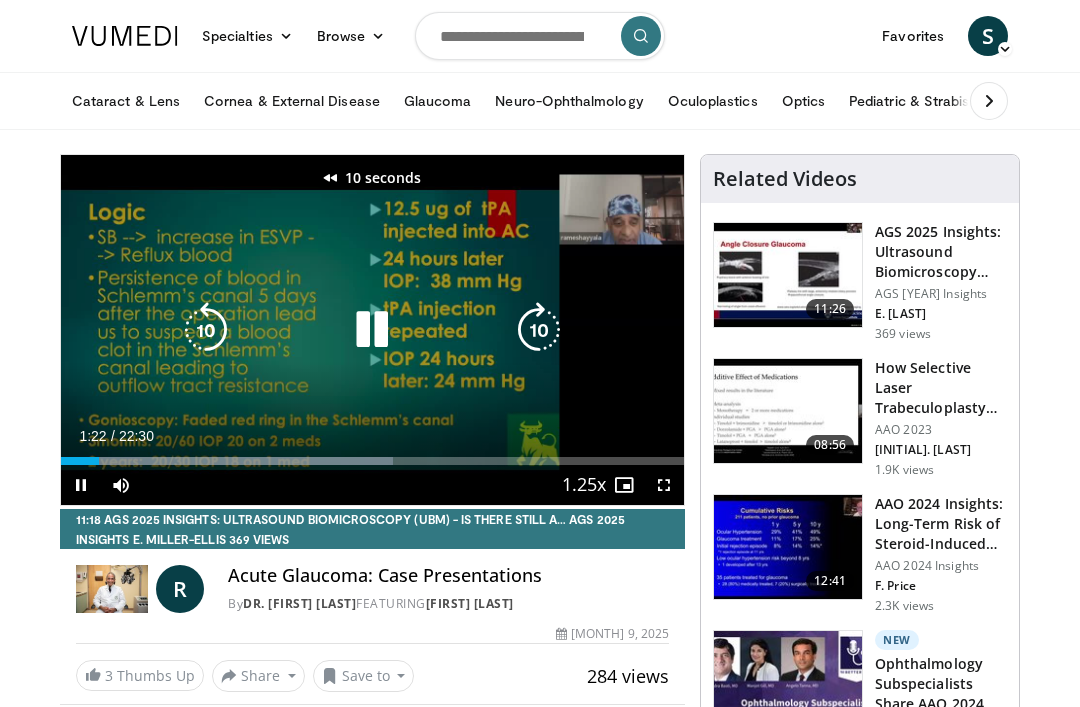 click at bounding box center [206, 330] 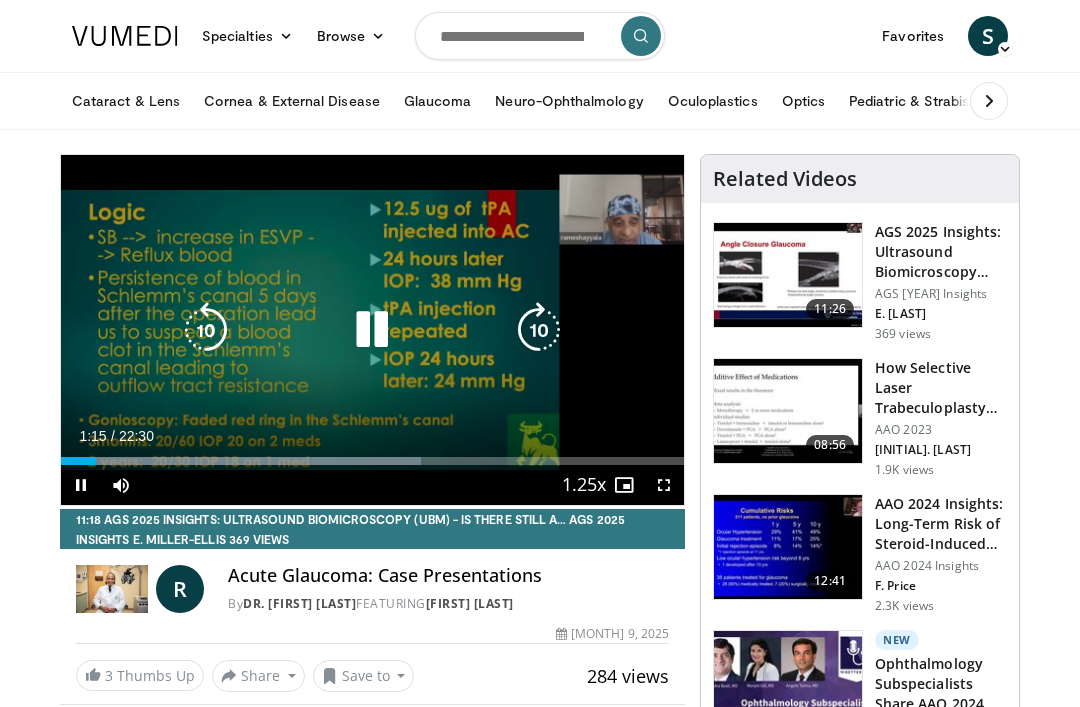 click at bounding box center [206, 330] 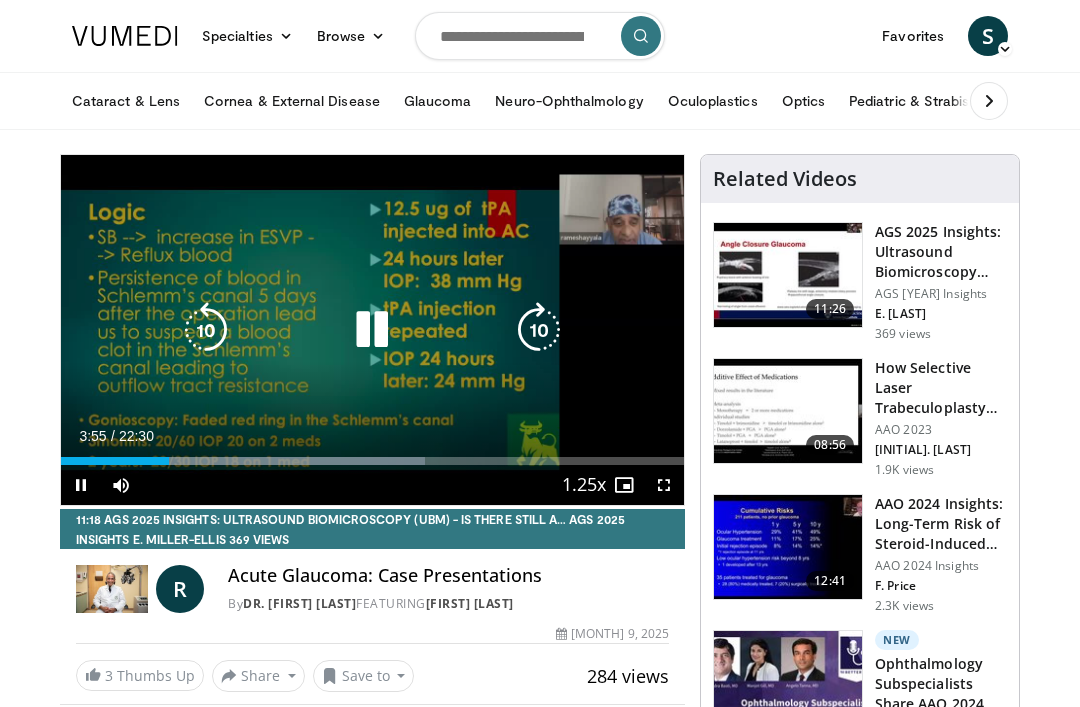 click at bounding box center [372, 330] 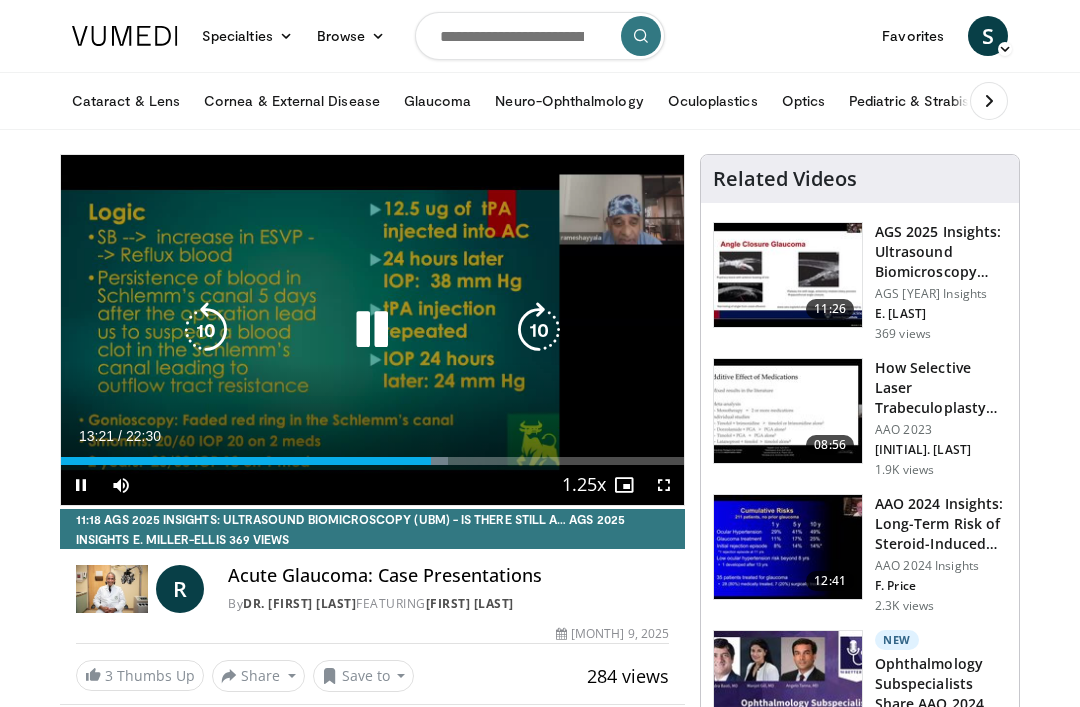 click at bounding box center [206, 330] 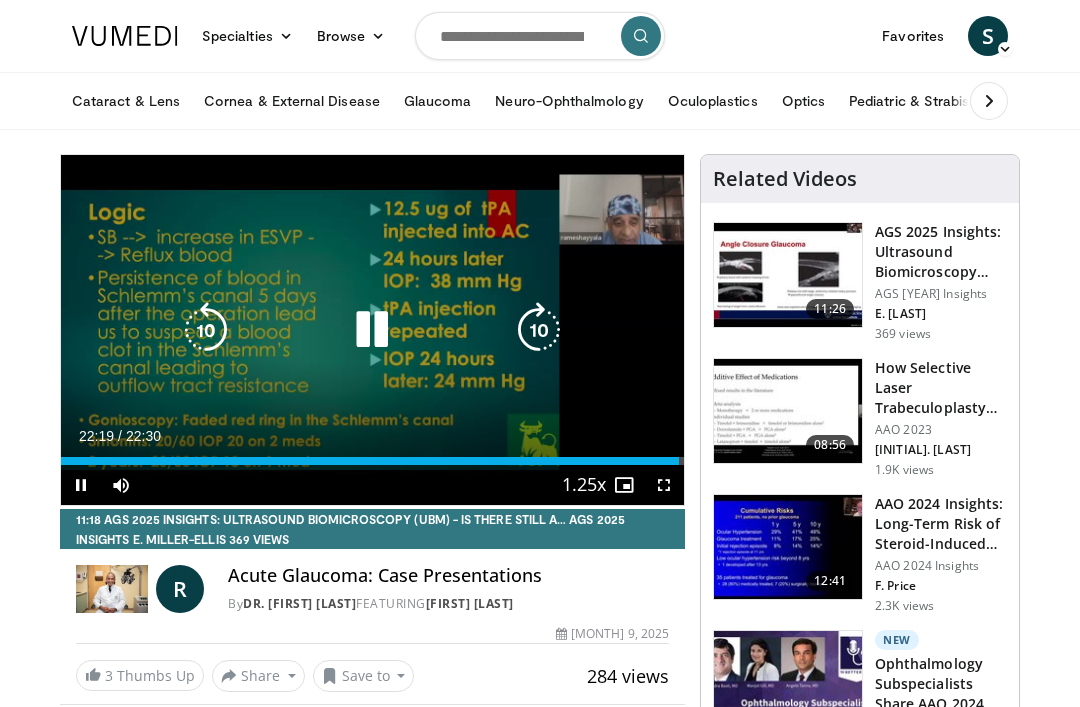 click at bounding box center (372, 330) 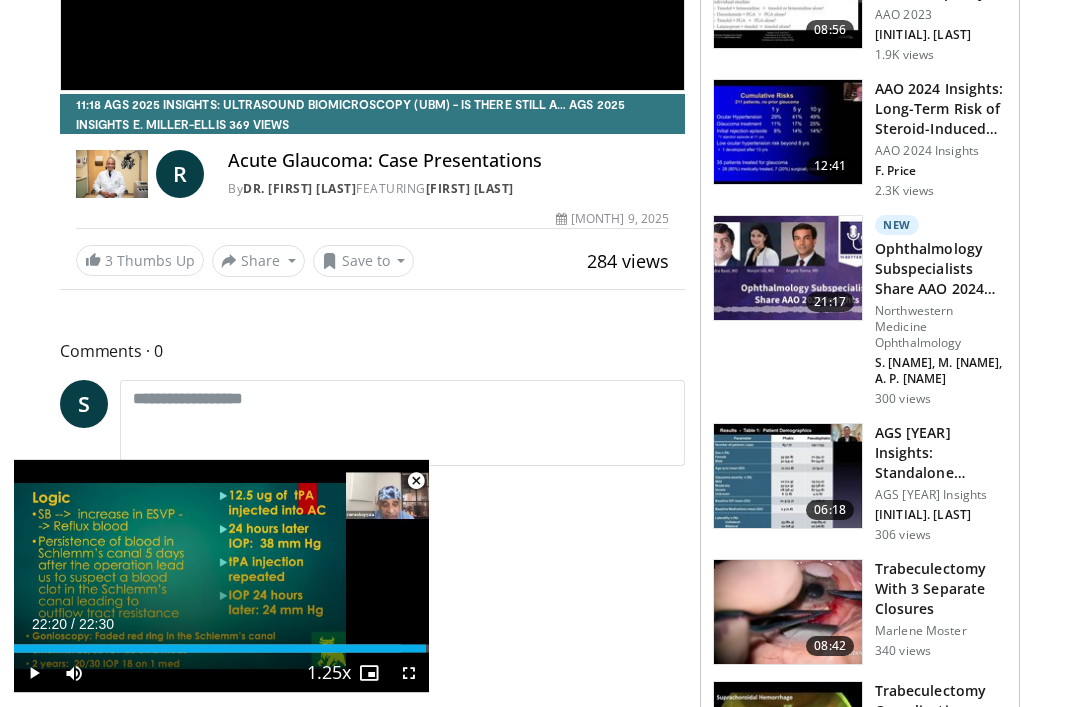 scroll, scrollTop: 415, scrollLeft: 0, axis: vertical 